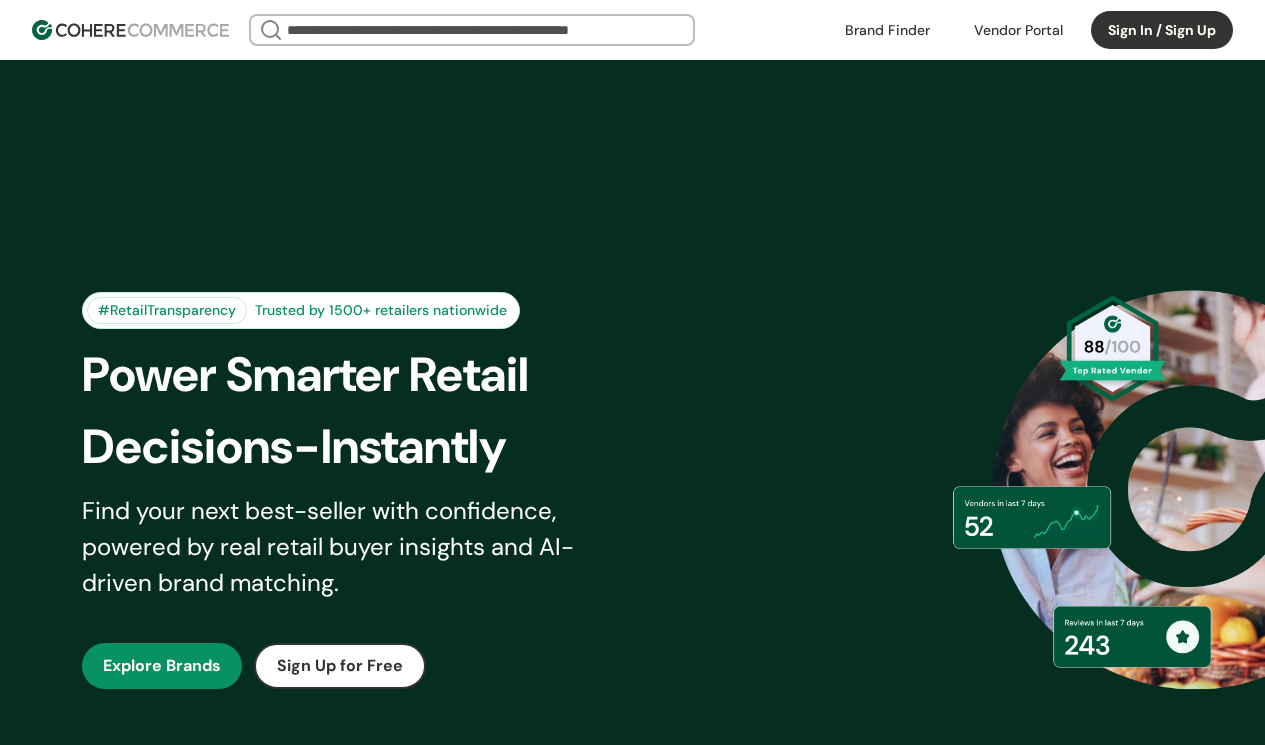 scroll, scrollTop: 0, scrollLeft: 0, axis: both 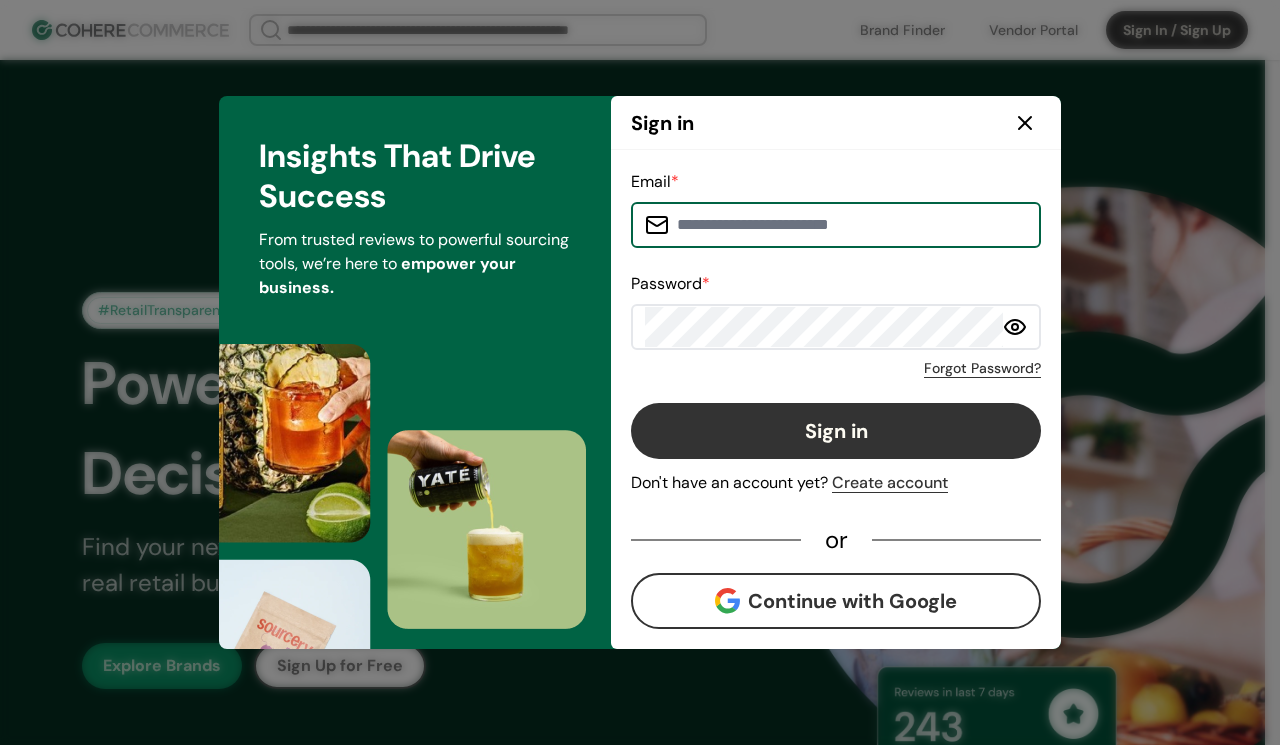paste on "**********" 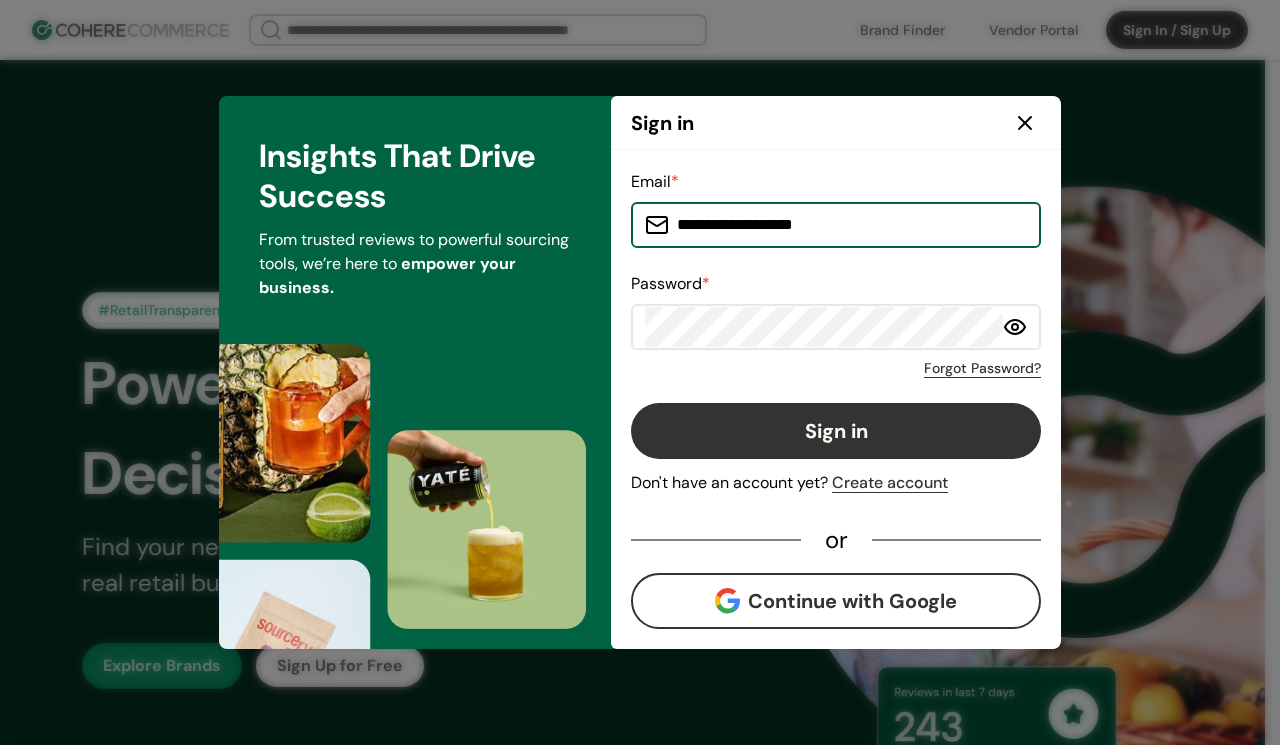 type on "**********" 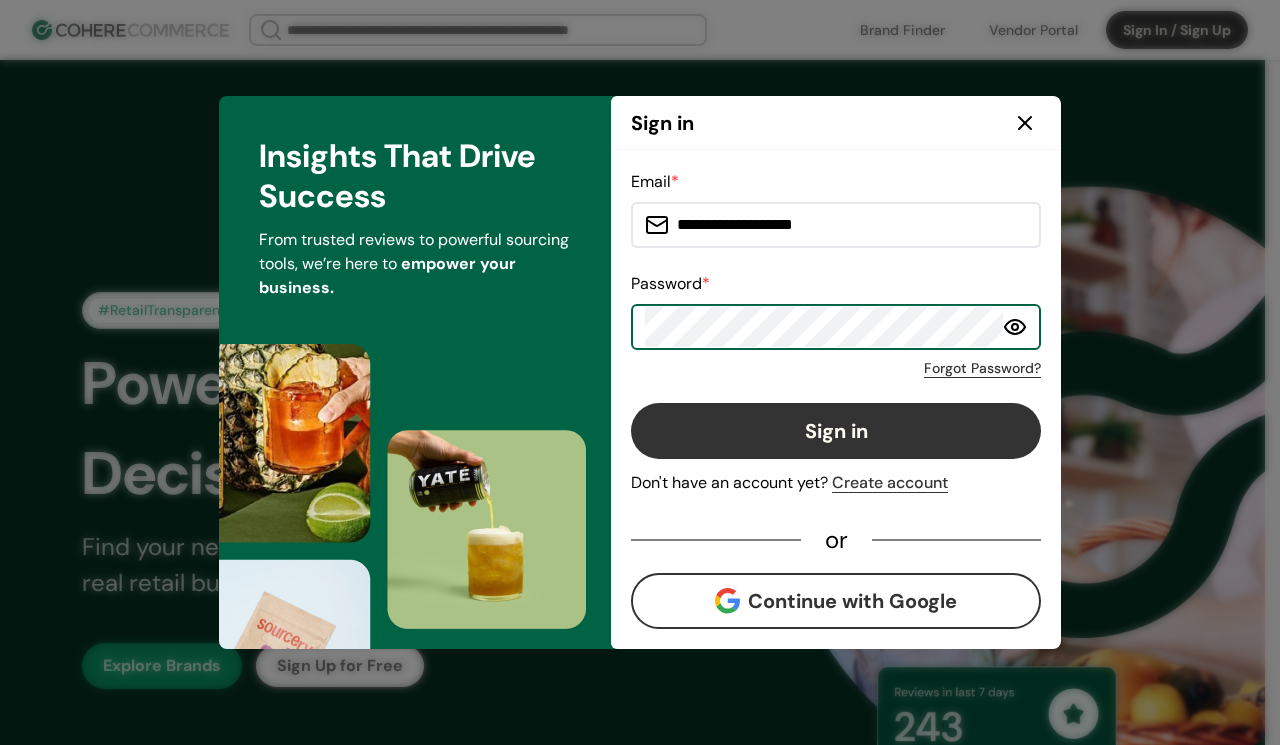 click on "Sign in" at bounding box center [836, 431] 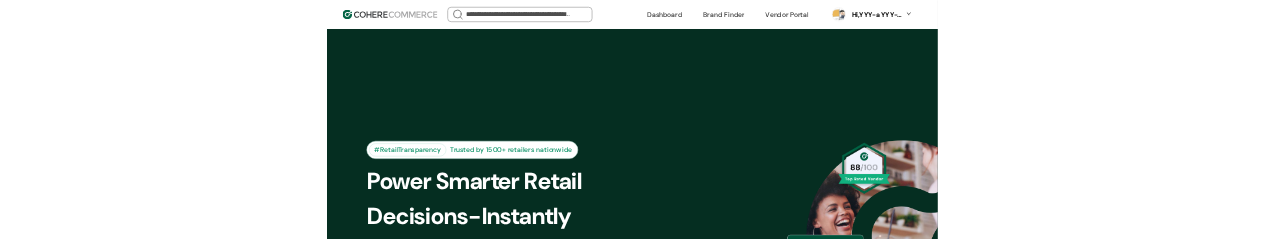 scroll, scrollTop: 0, scrollLeft: 0, axis: both 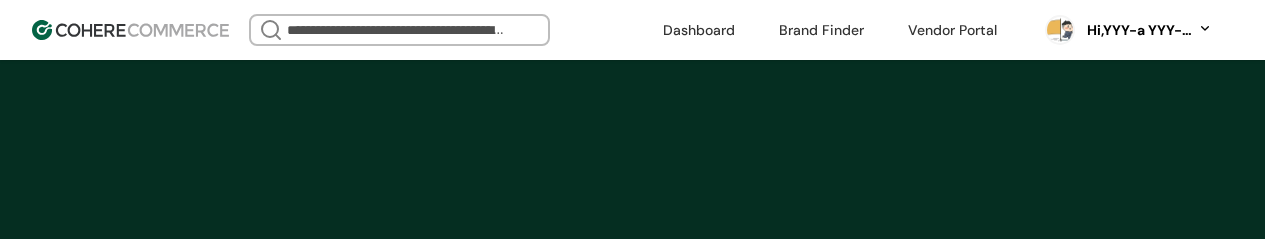 click on "#RetailTransparency Trusted by 1500+ retailers nationwide Power Smarter Retail  Decisions-Instantly Find your next best-seller with confidence, powered by real retail buyer insights and AI-driven brand matching. Explore Brands" at bounding box center (632, 490) 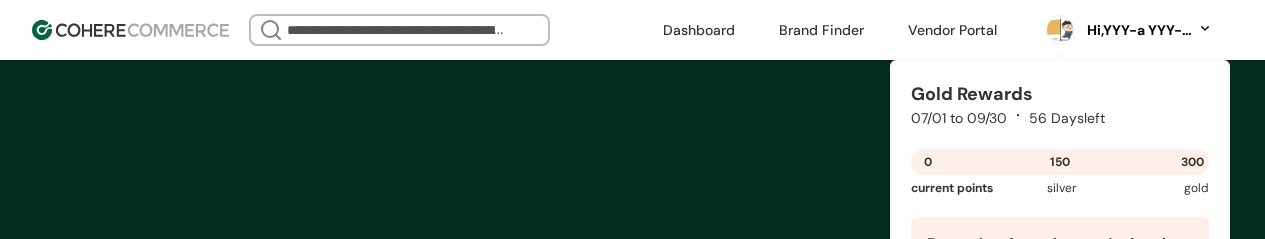 scroll, scrollTop: 0, scrollLeft: 0, axis: both 